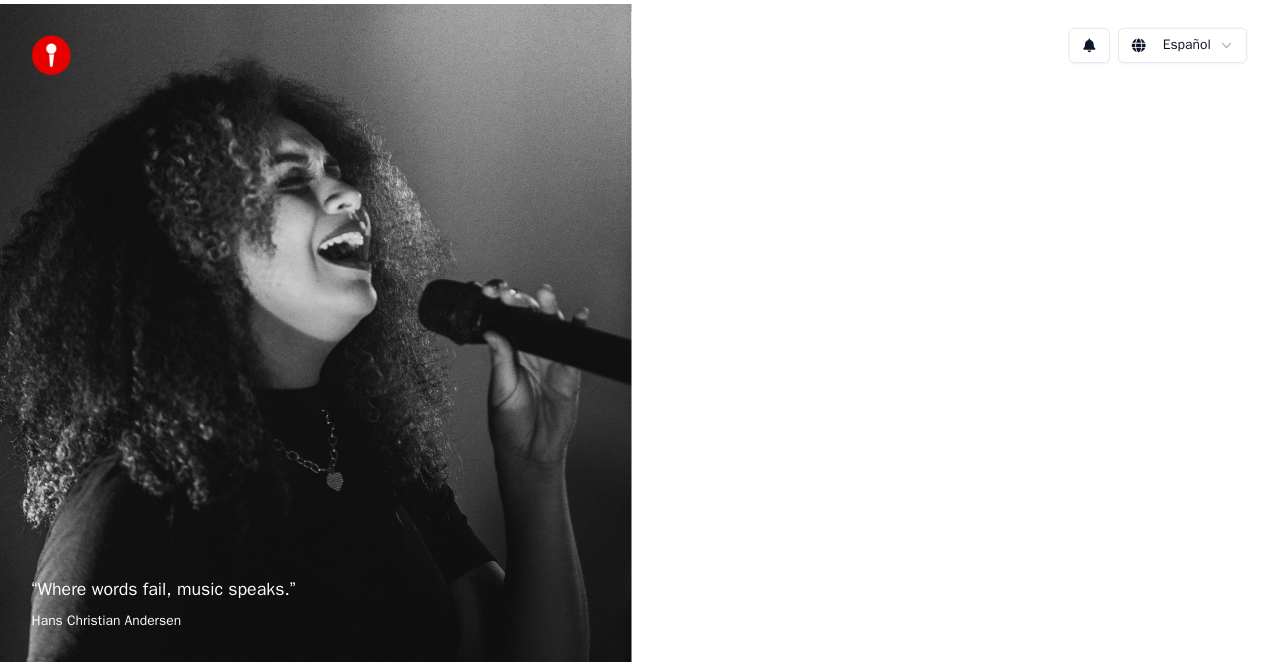 scroll, scrollTop: 0, scrollLeft: 0, axis: both 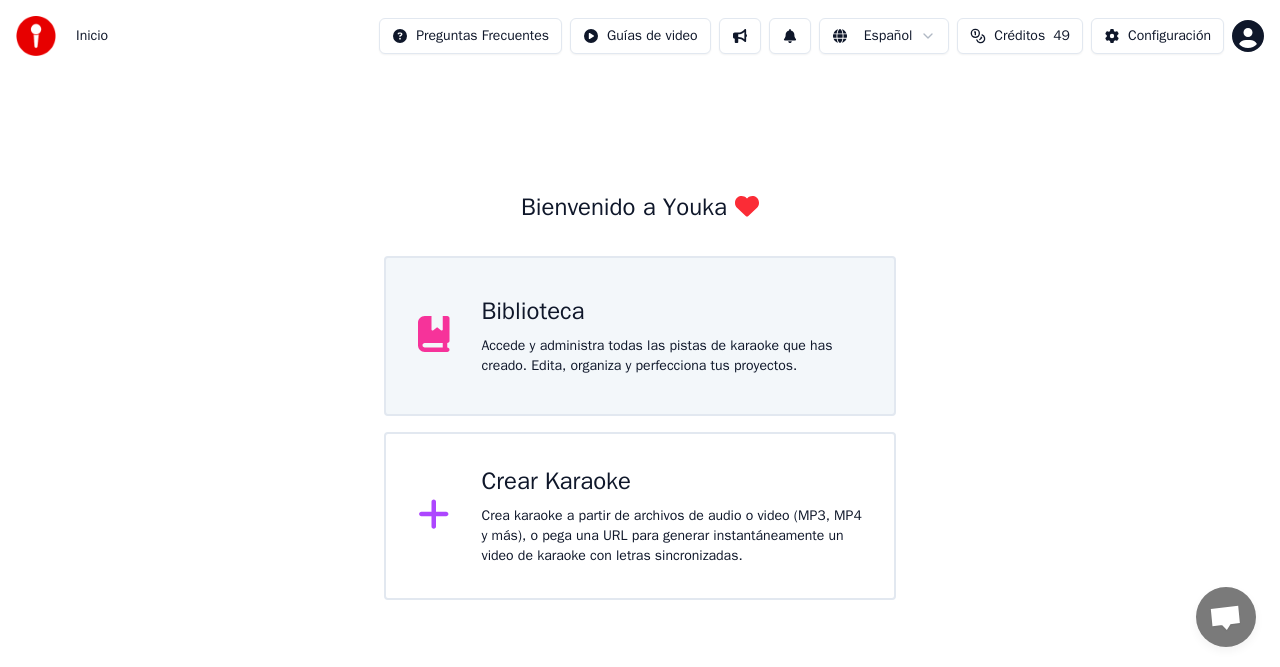 click on "Accede y administra todas las pistas de karaoke que has creado. Edita, organiza y perfecciona tus proyectos." at bounding box center [672, 356] 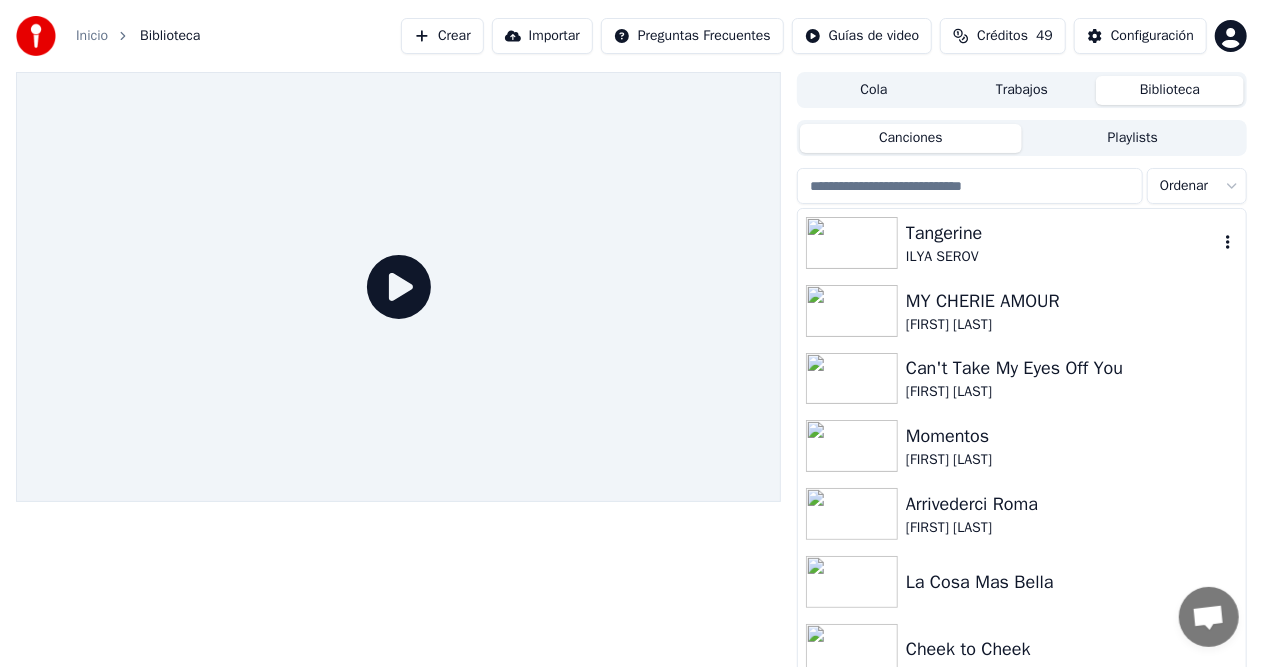 click at bounding box center (852, 243) 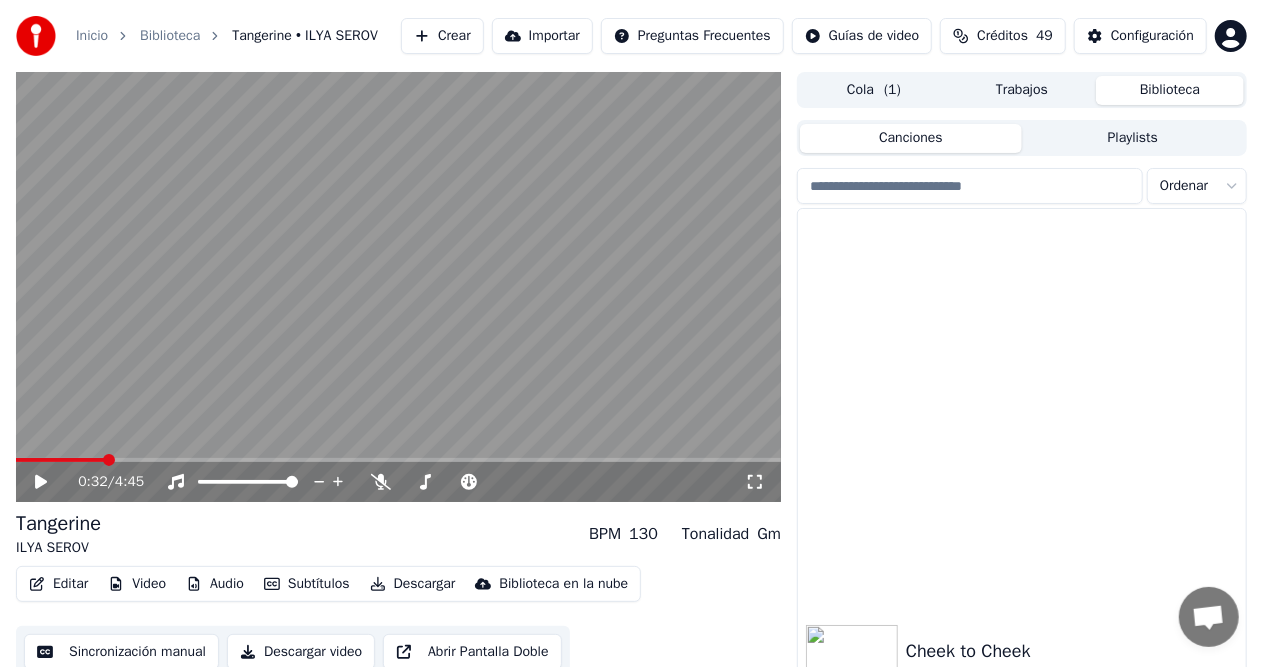 scroll, scrollTop: 436, scrollLeft: 0, axis: vertical 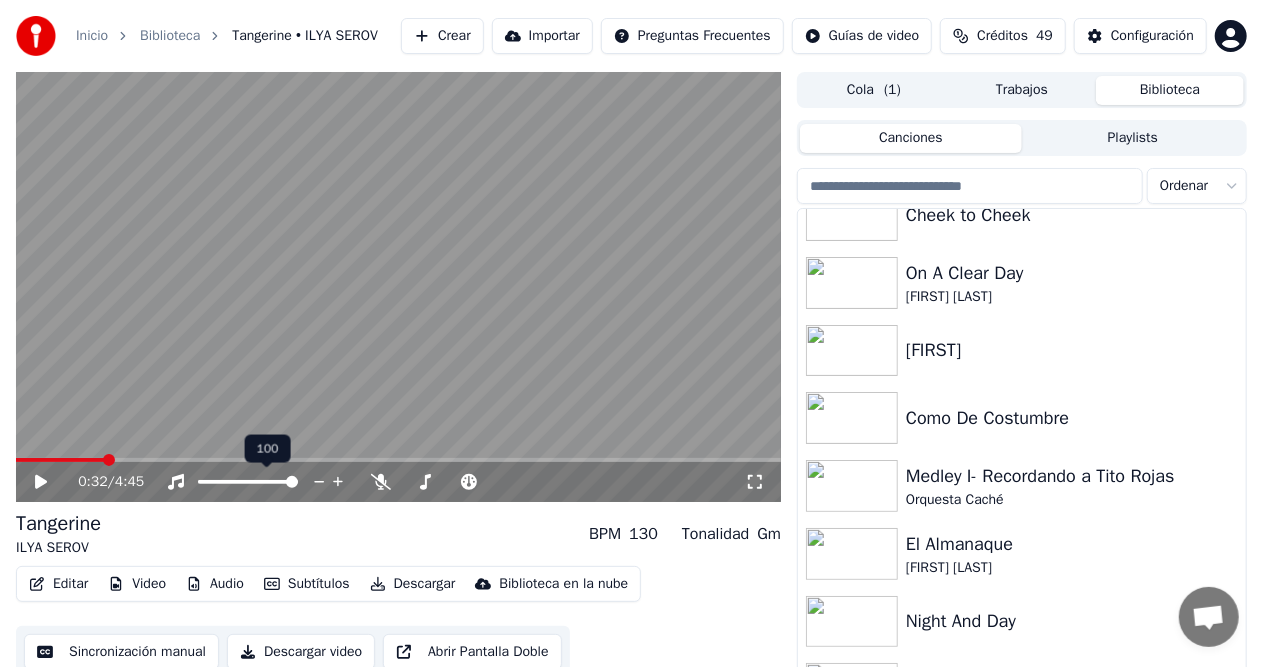 click at bounding box center [60, 460] 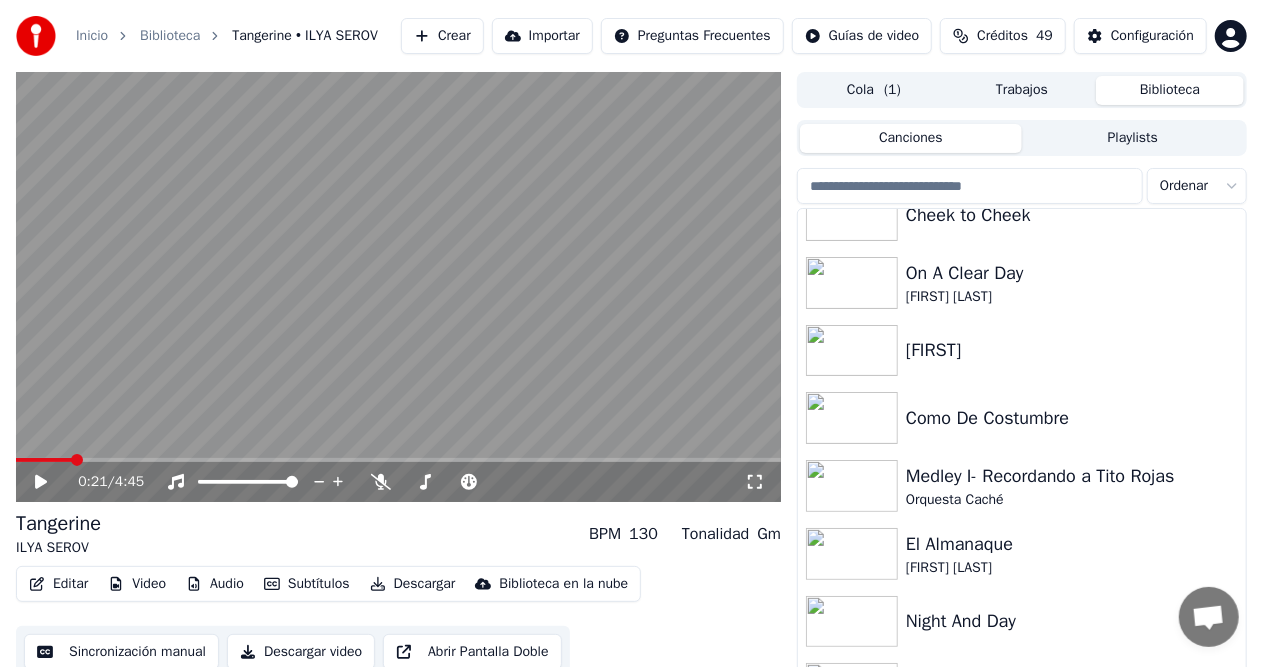 click at bounding box center [41, 482] 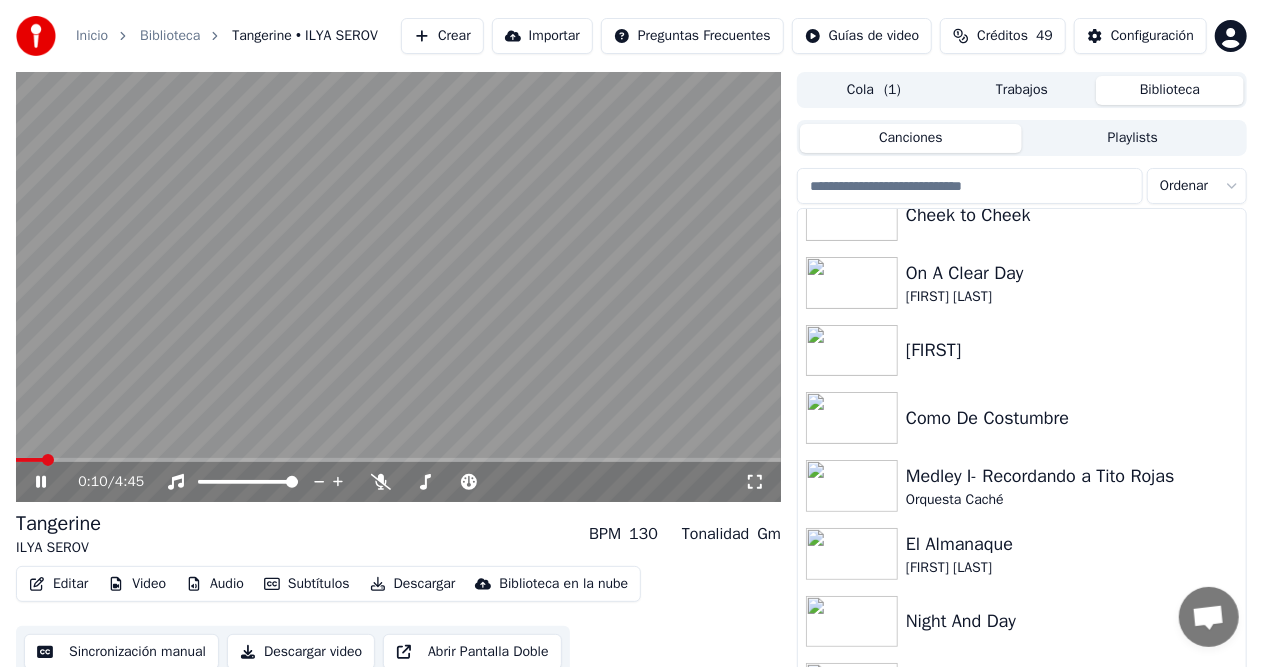 click at bounding box center [29, 460] 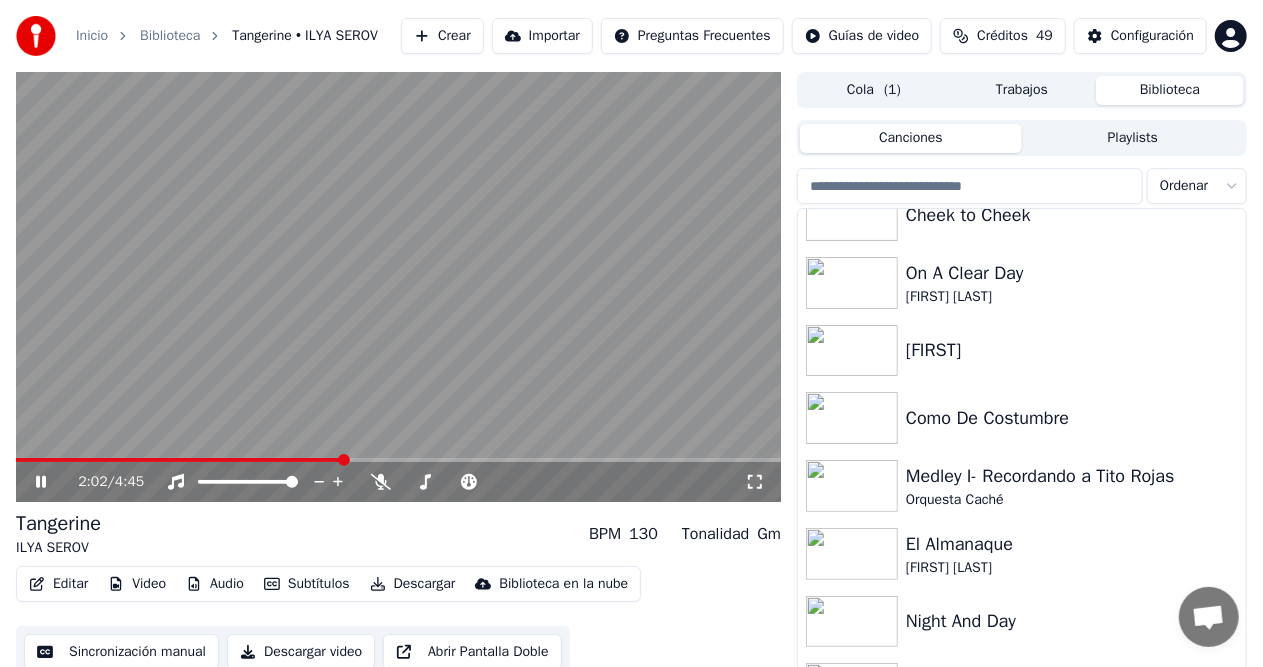 click at bounding box center [398, 460] 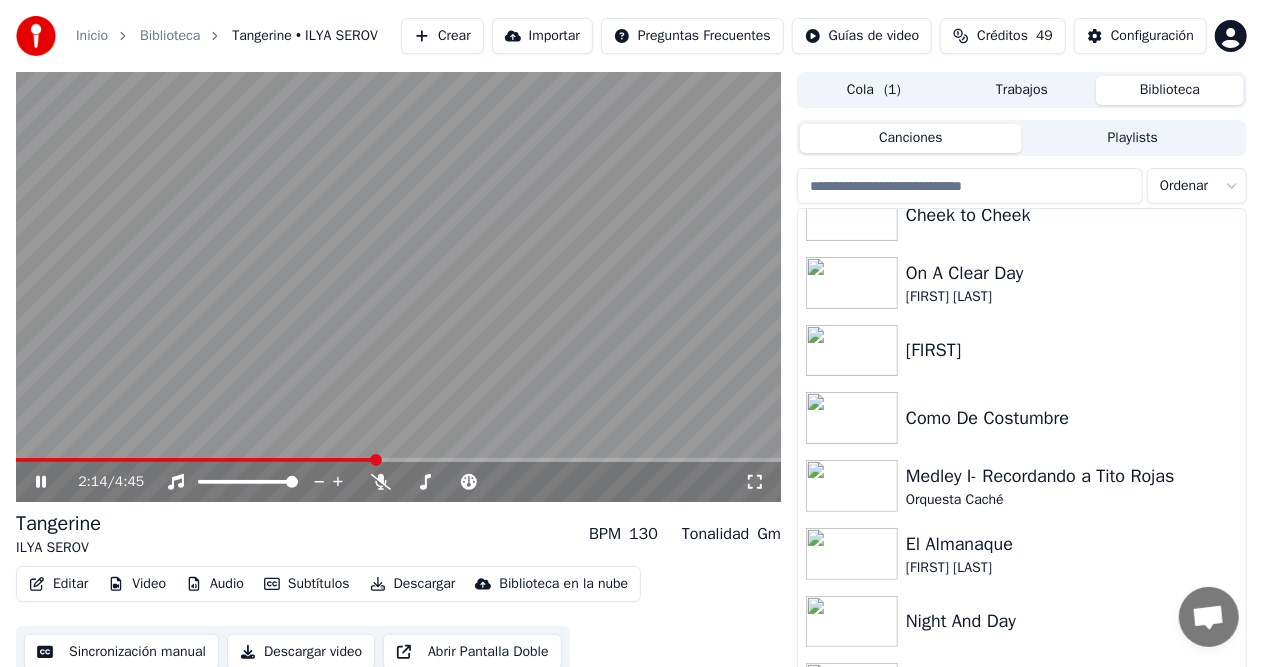 click at bounding box center [398, 460] 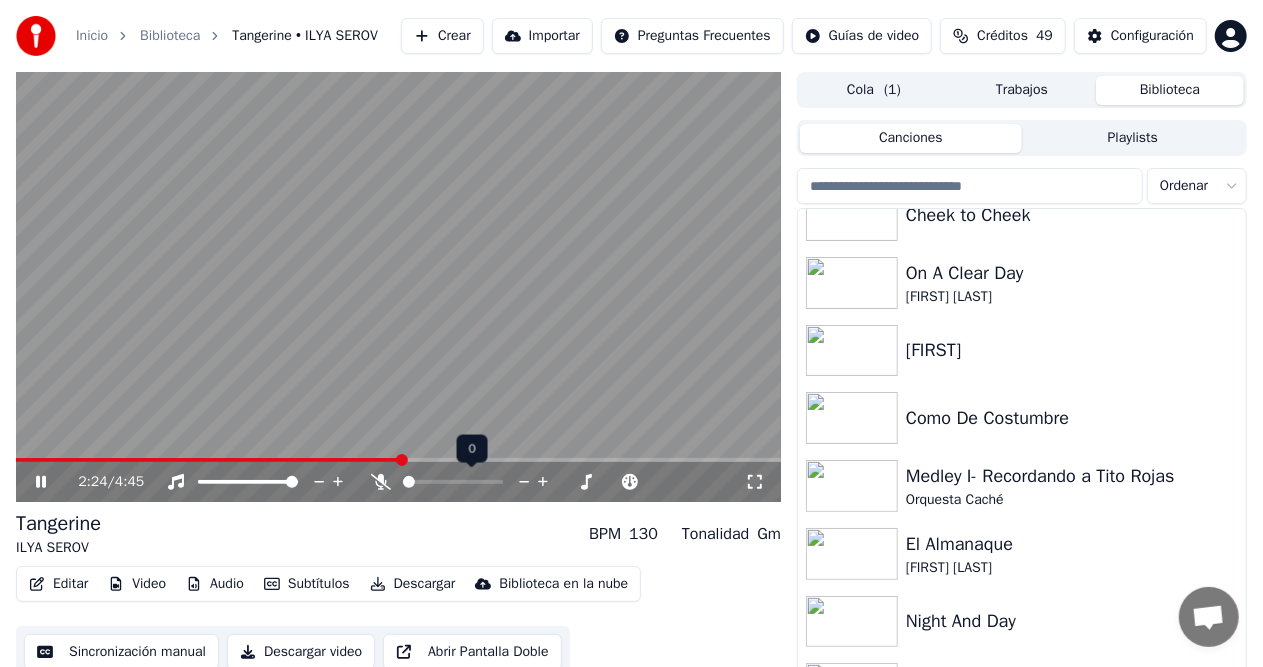 click at bounding box center [398, 460] 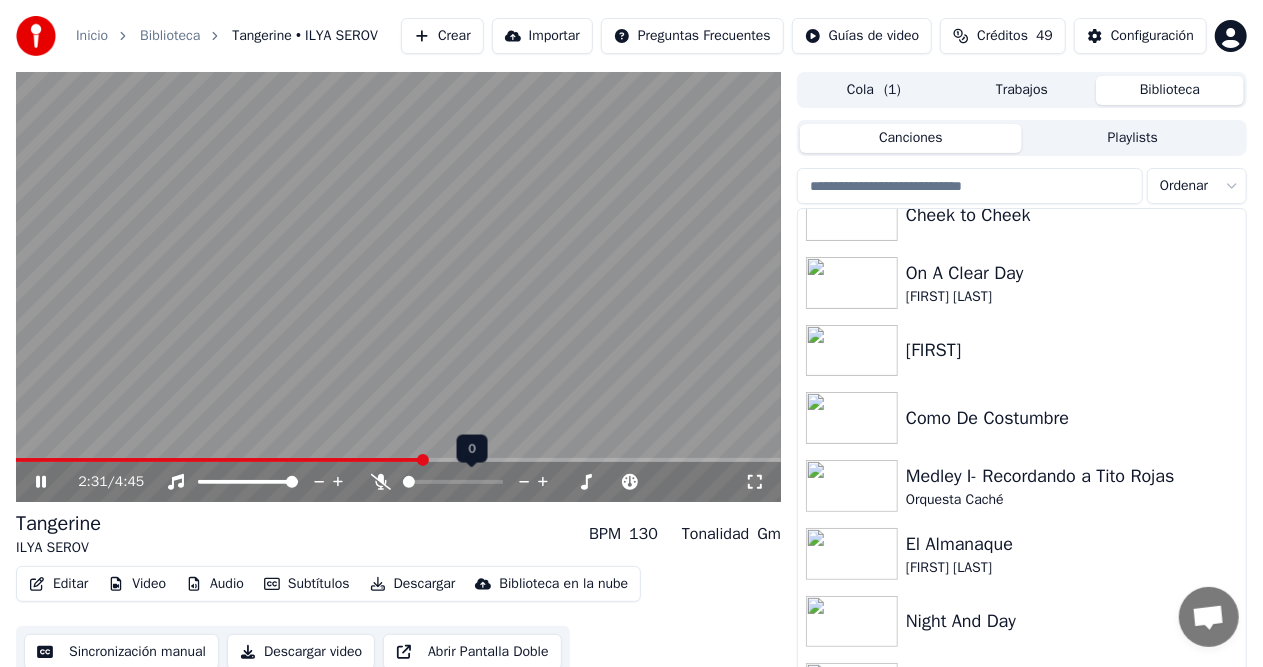 click on "2:31  /  4:45" at bounding box center [398, 482] 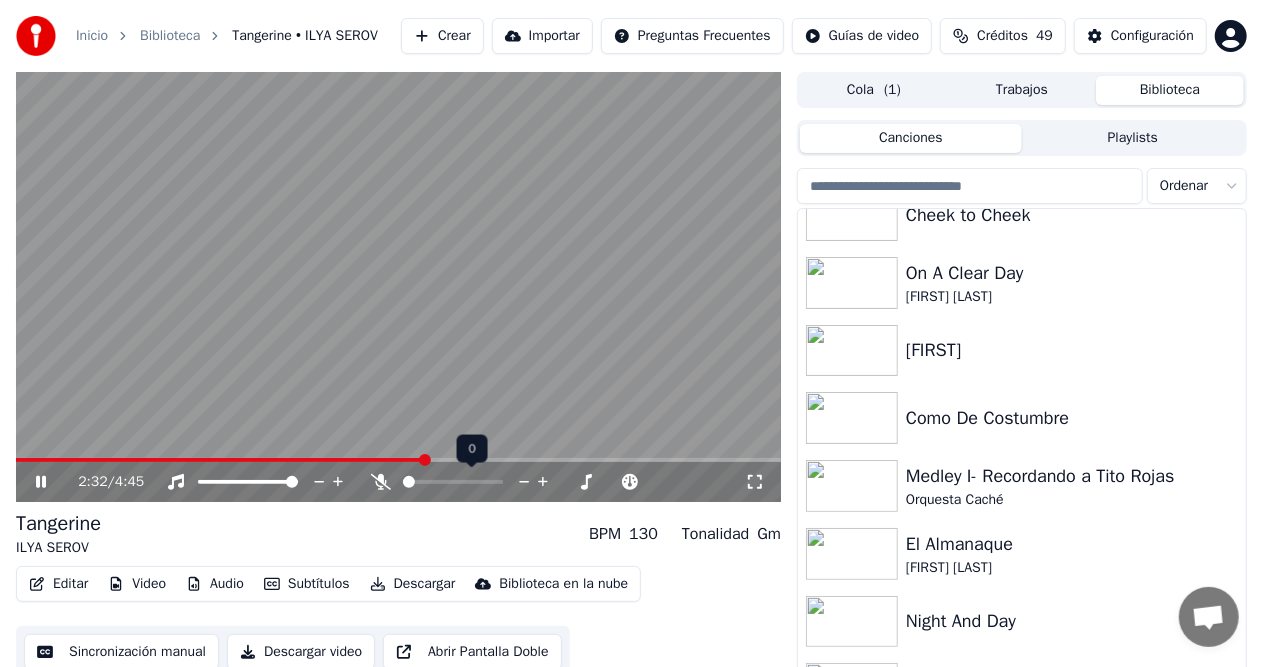 click at bounding box center (398, 460) 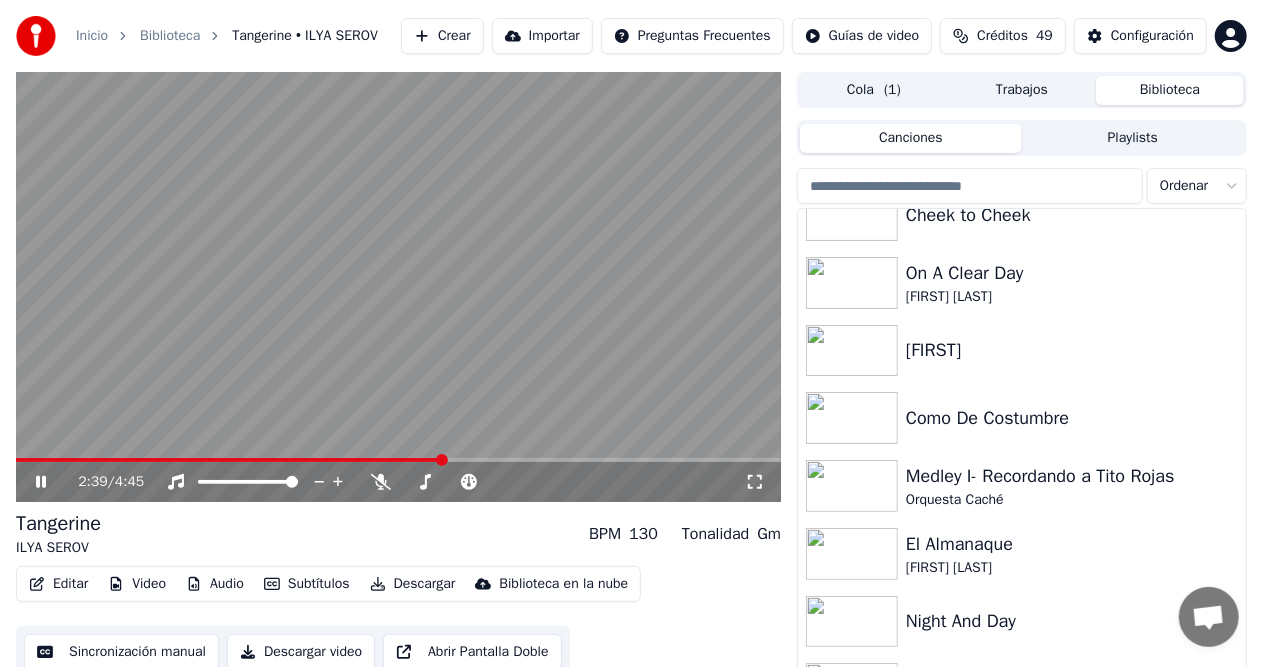 click at bounding box center (398, 460) 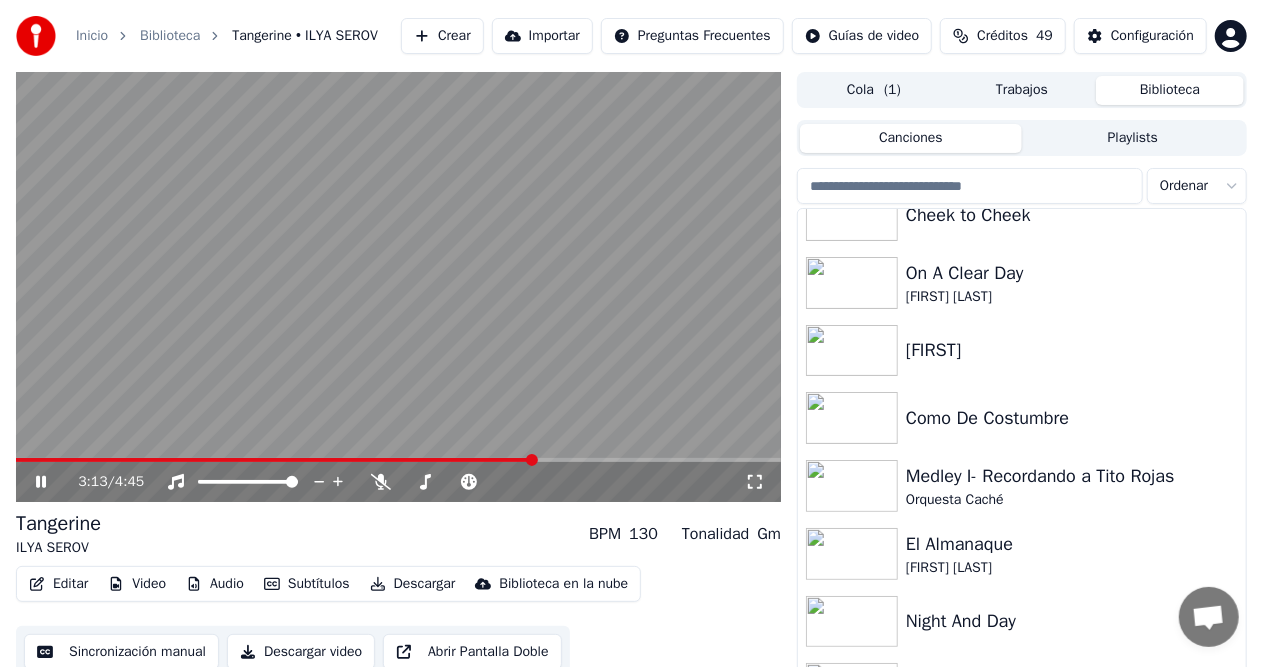 click at bounding box center [398, 460] 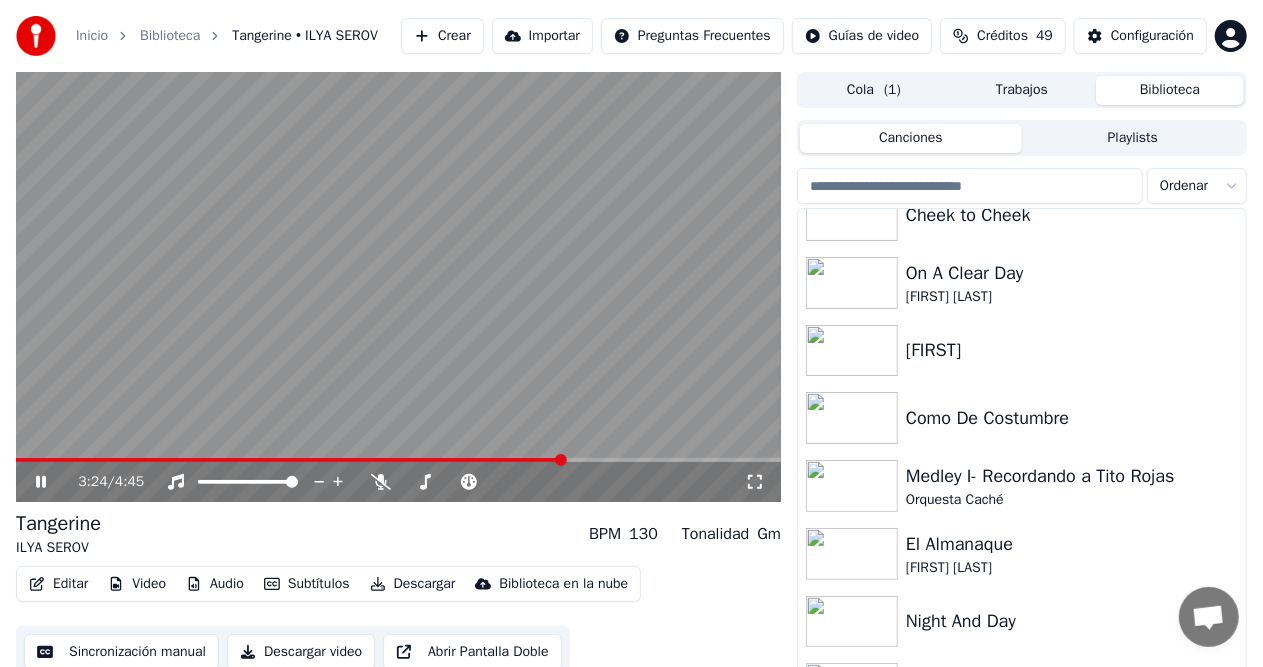 click at bounding box center (398, 460) 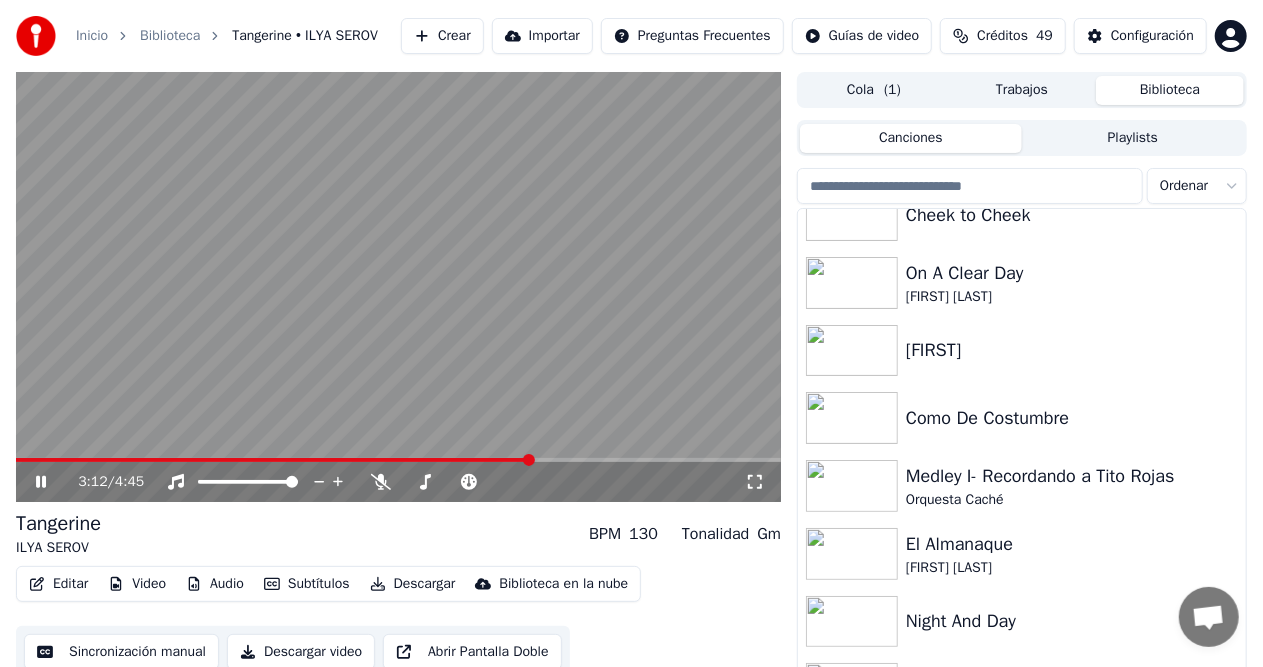 click at bounding box center (273, 460) 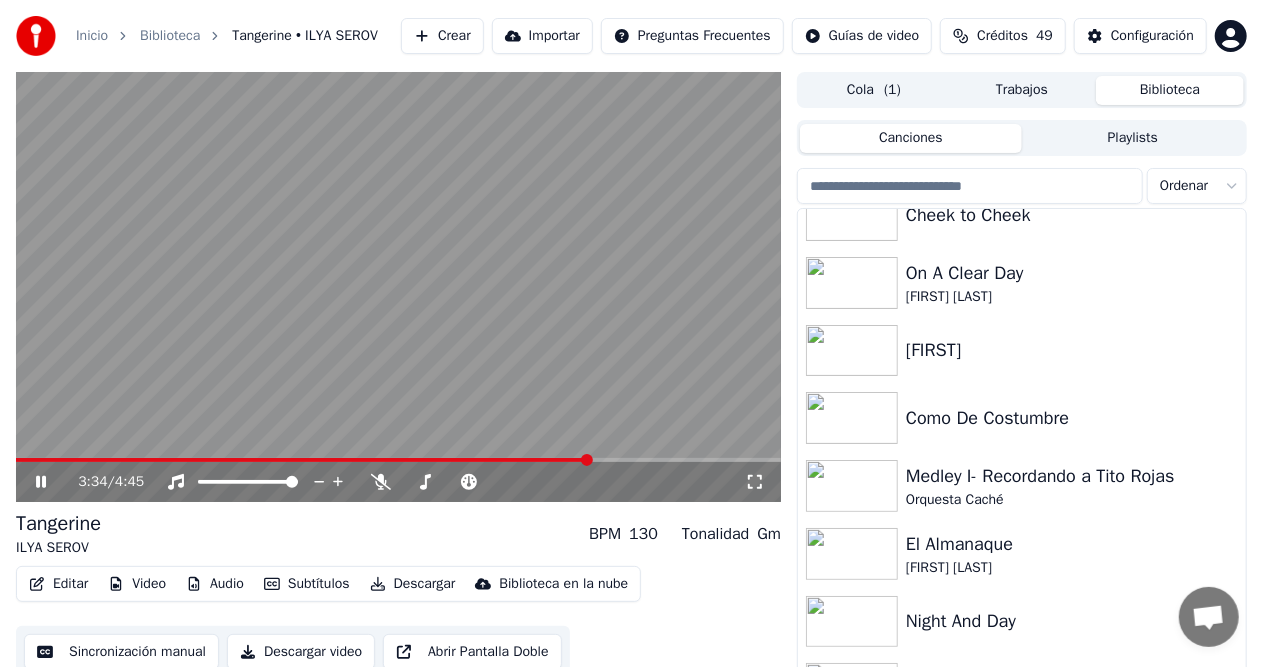 click at bounding box center [303, 460] 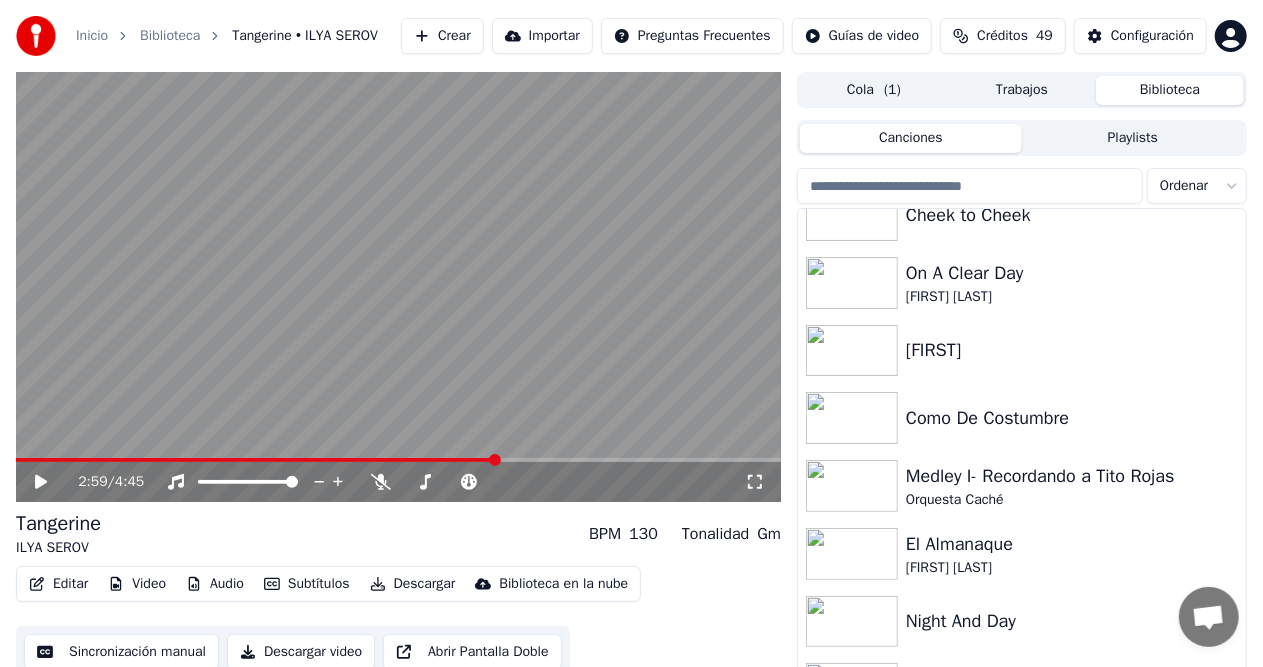 click at bounding box center (256, 460) 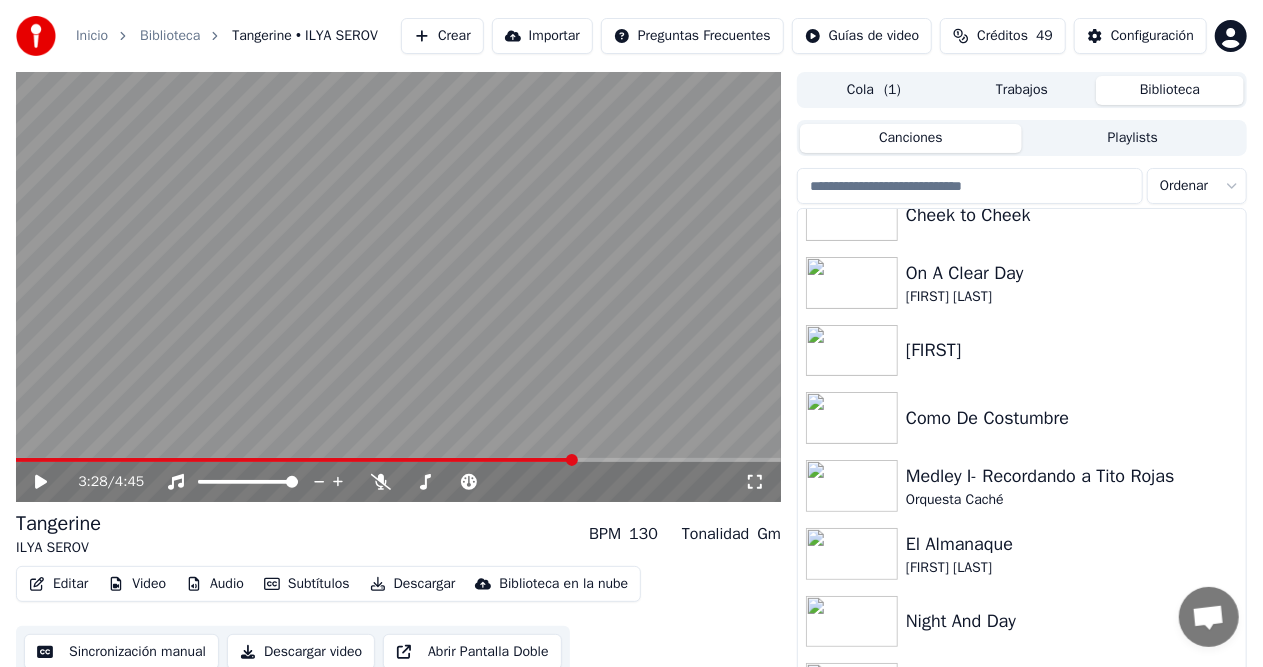 click at bounding box center [398, 460] 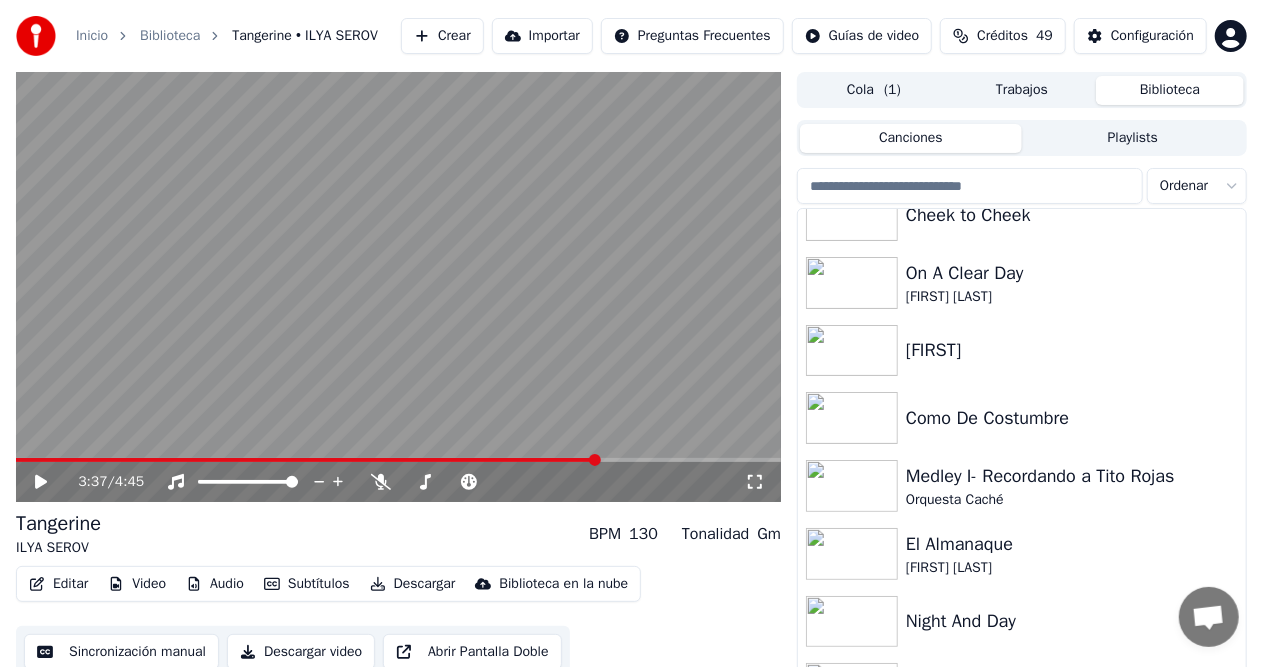 click at bounding box center (398, 460) 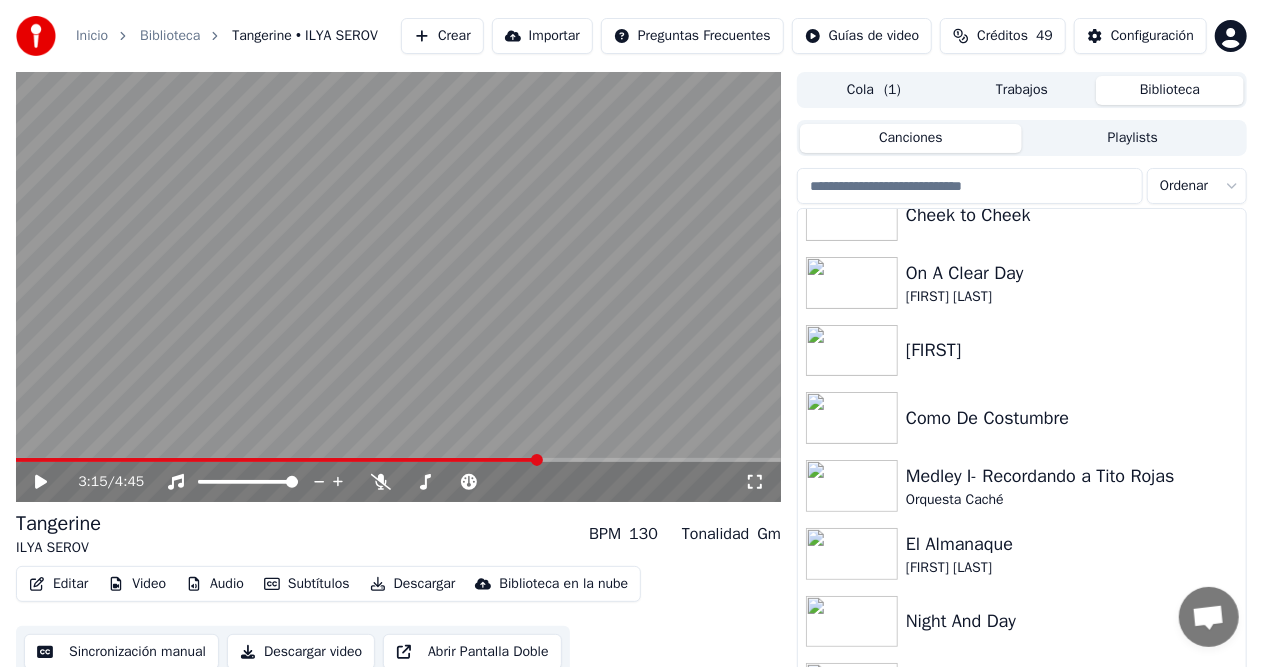 click at bounding box center [277, 460] 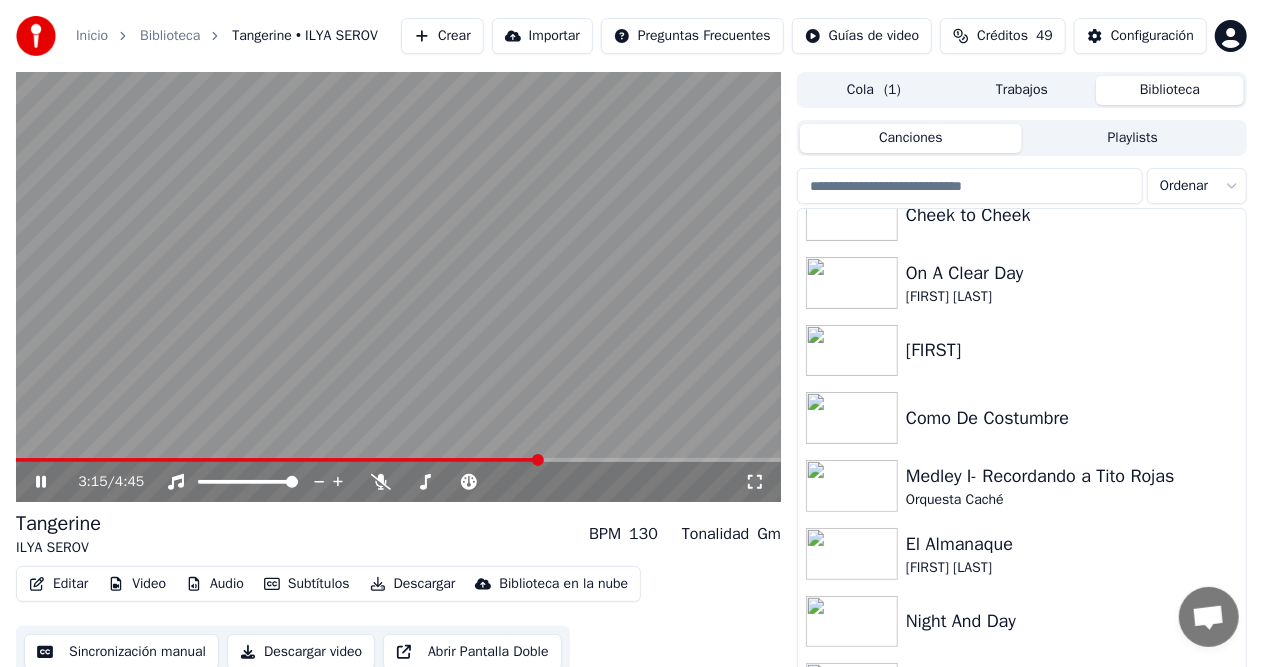scroll, scrollTop: 41, scrollLeft: 0, axis: vertical 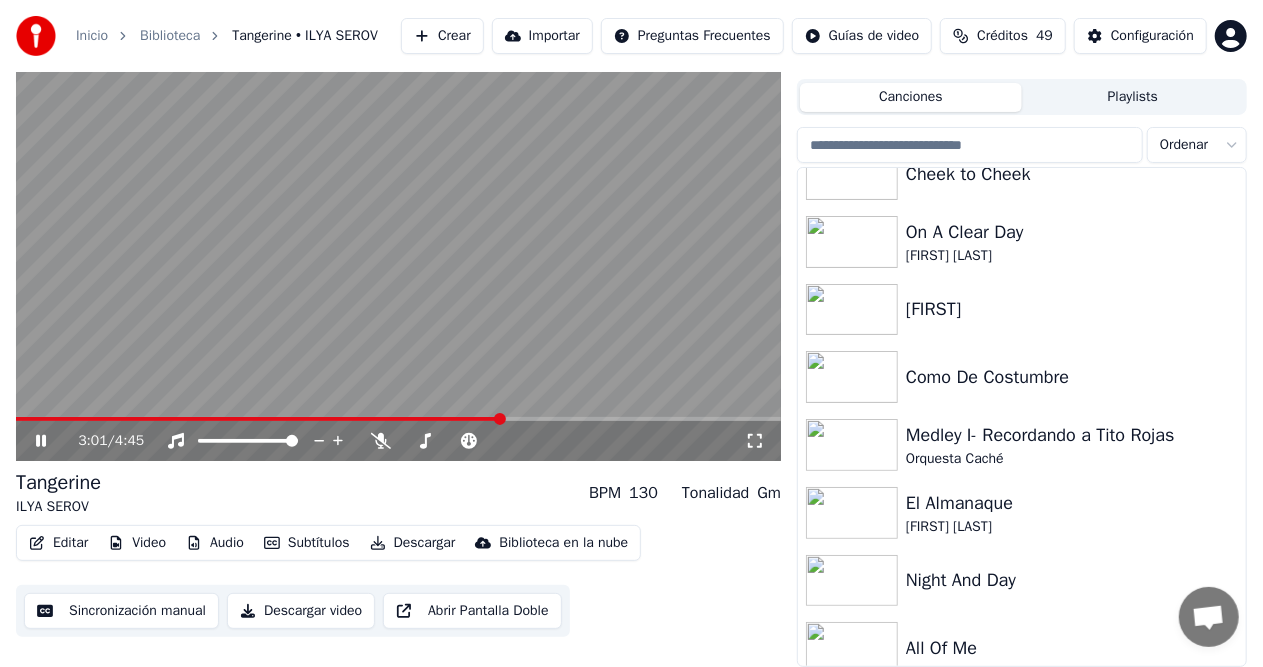click at bounding box center [259, 419] 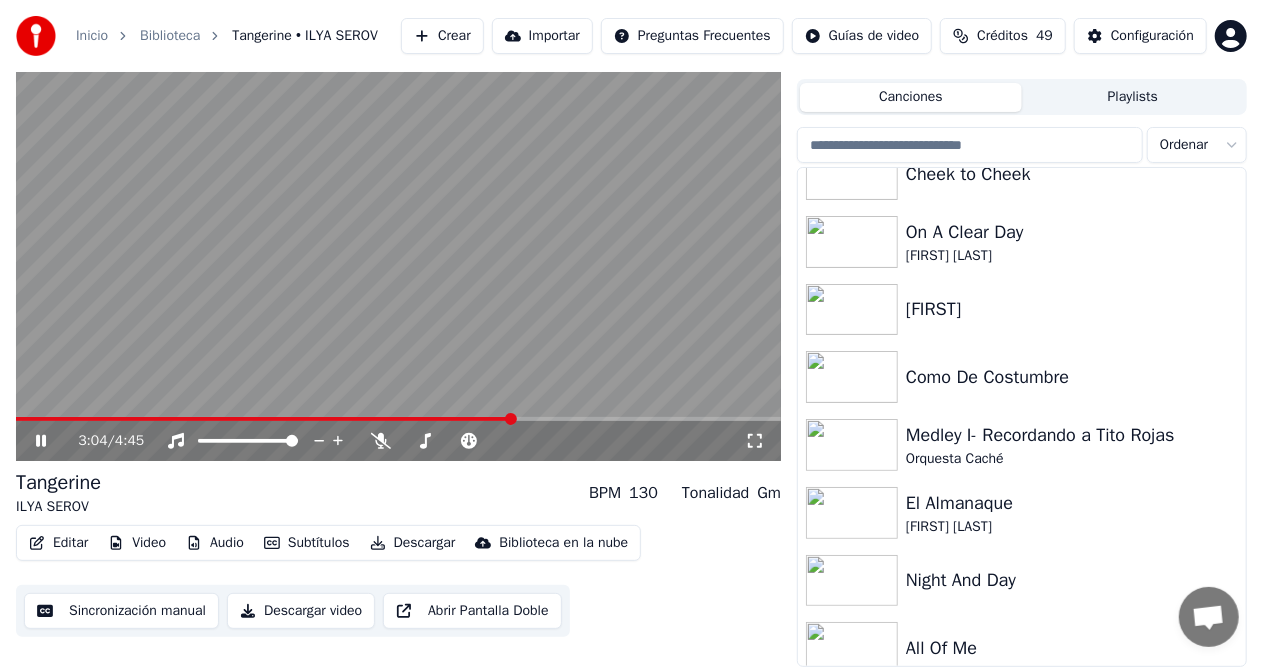click at bounding box center [398, 419] 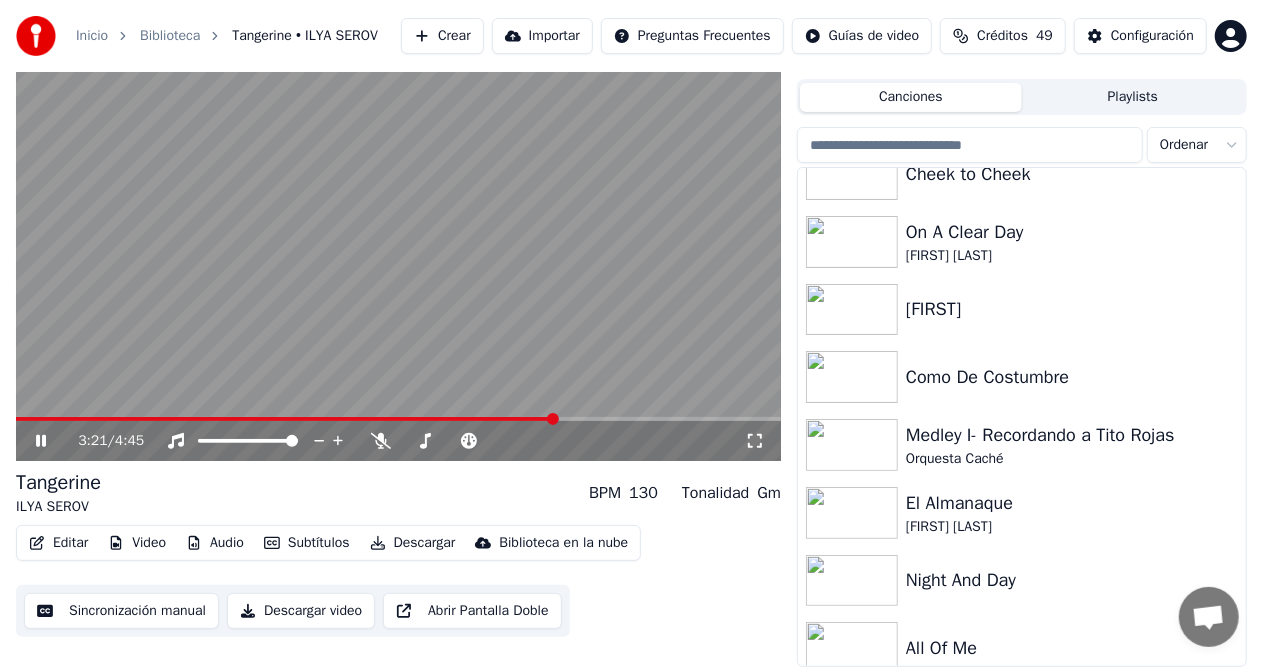 click at bounding box center [286, 419] 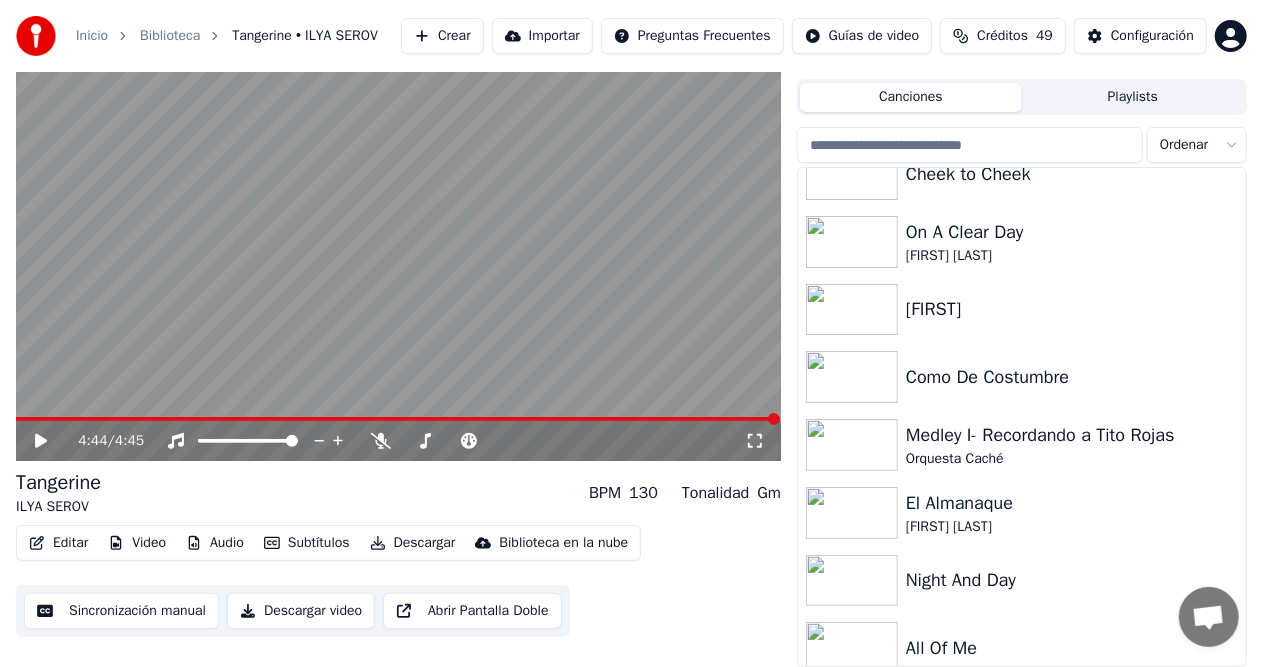 click at bounding box center [41, 441] 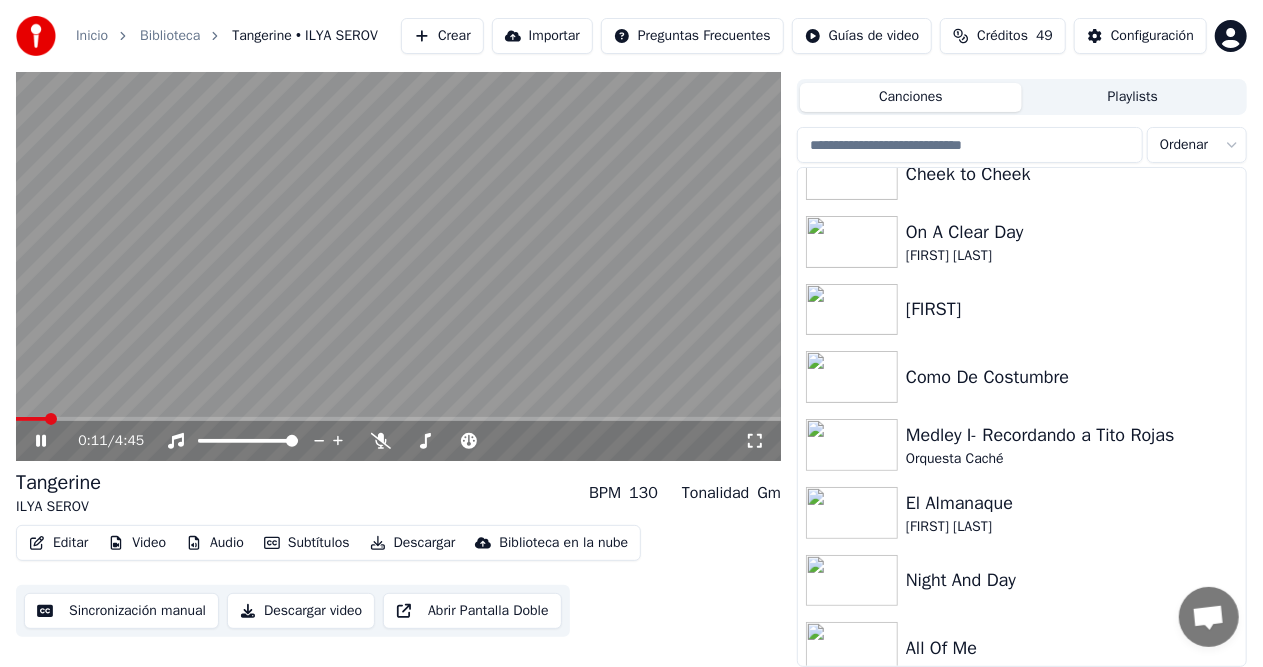 click at bounding box center [398, 419] 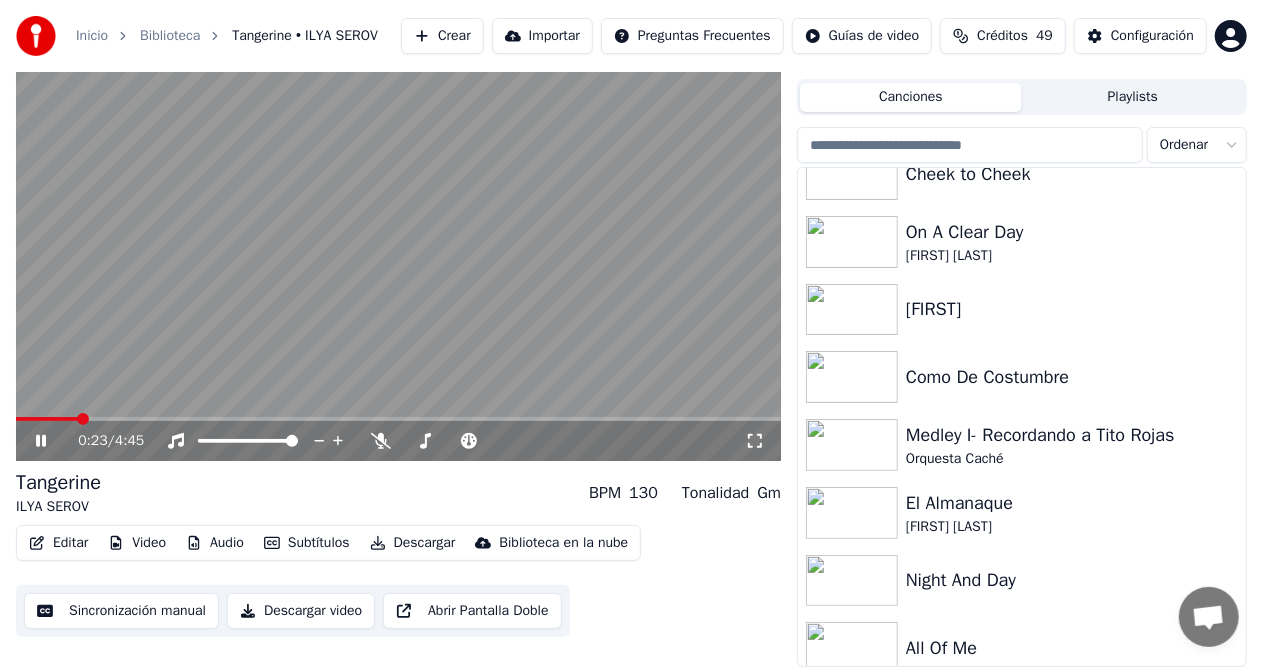 click at bounding box center [398, 419] 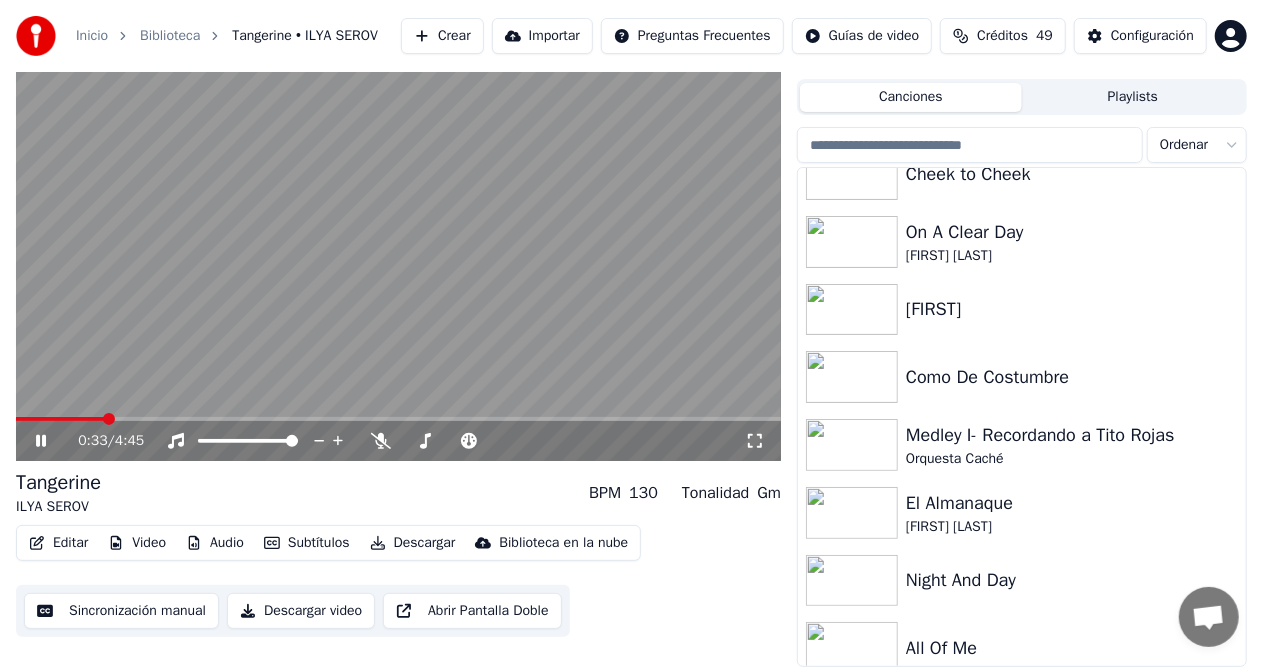 click at bounding box center [398, 419] 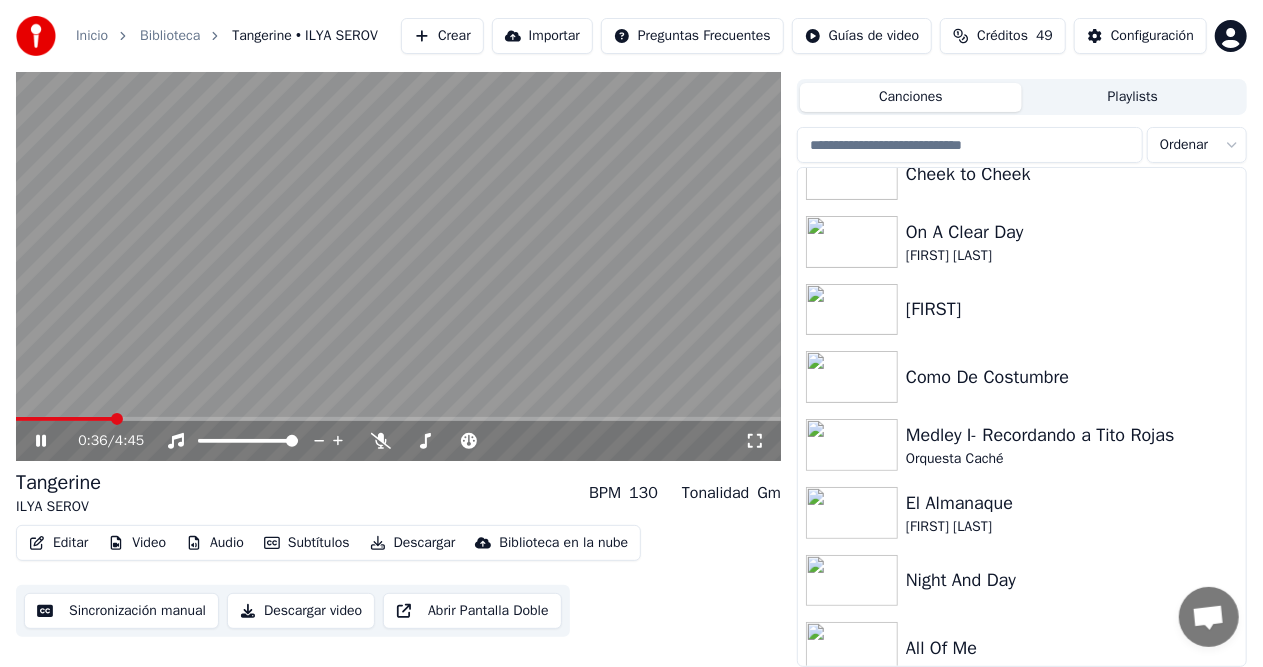 click at bounding box center [398, 246] 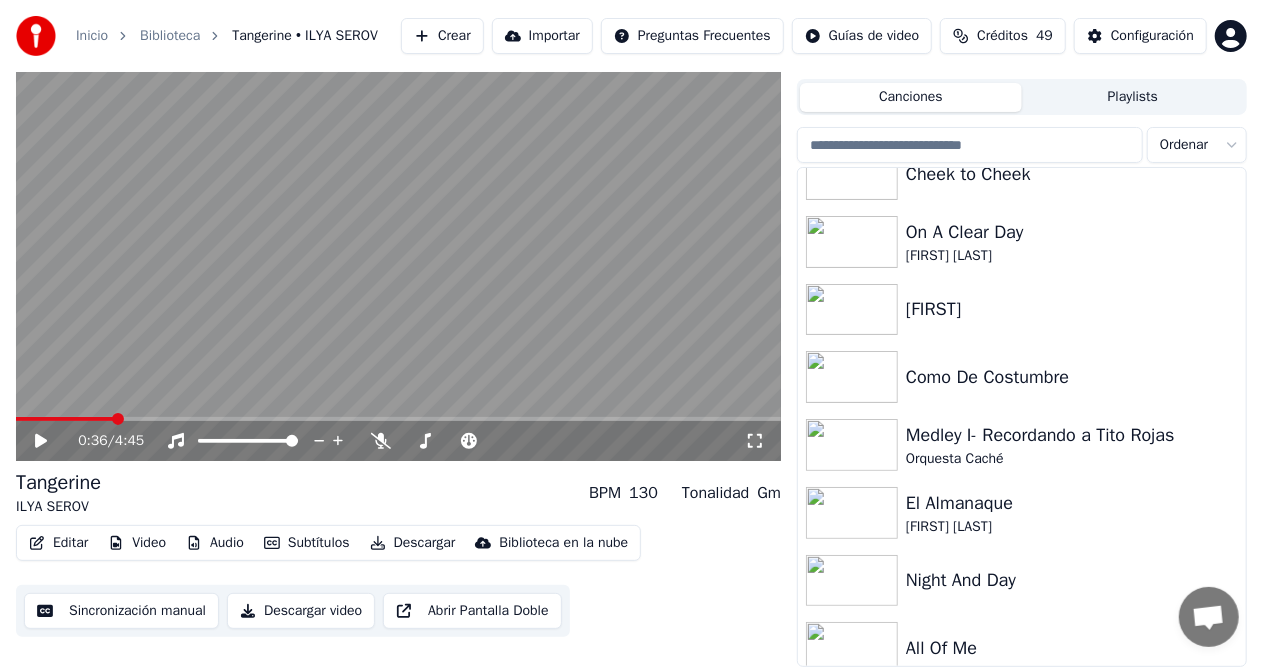 click at bounding box center (41, 441) 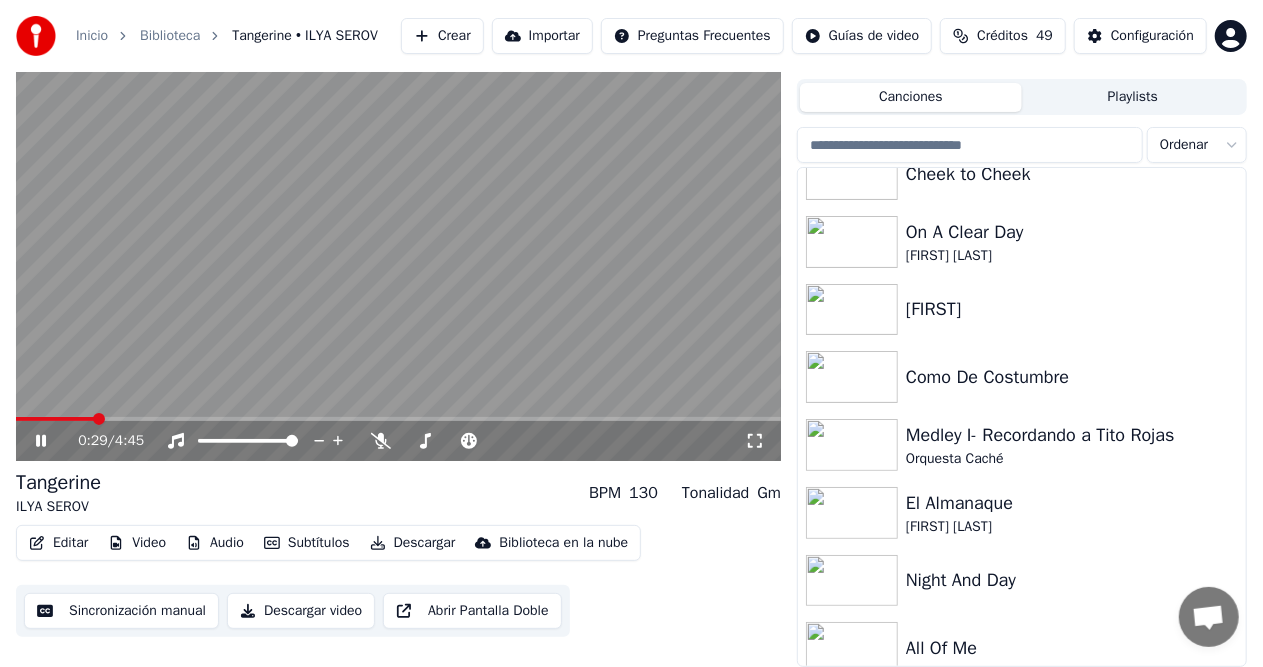 click at bounding box center [55, 419] 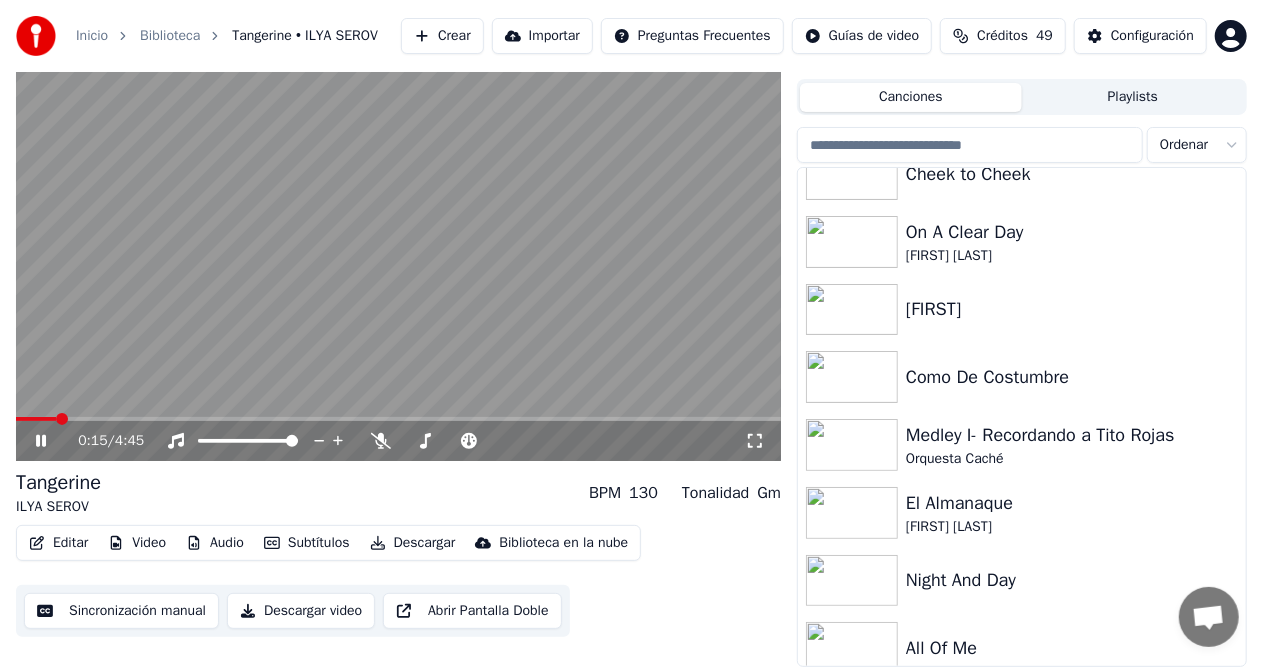 click at bounding box center (36, 419) 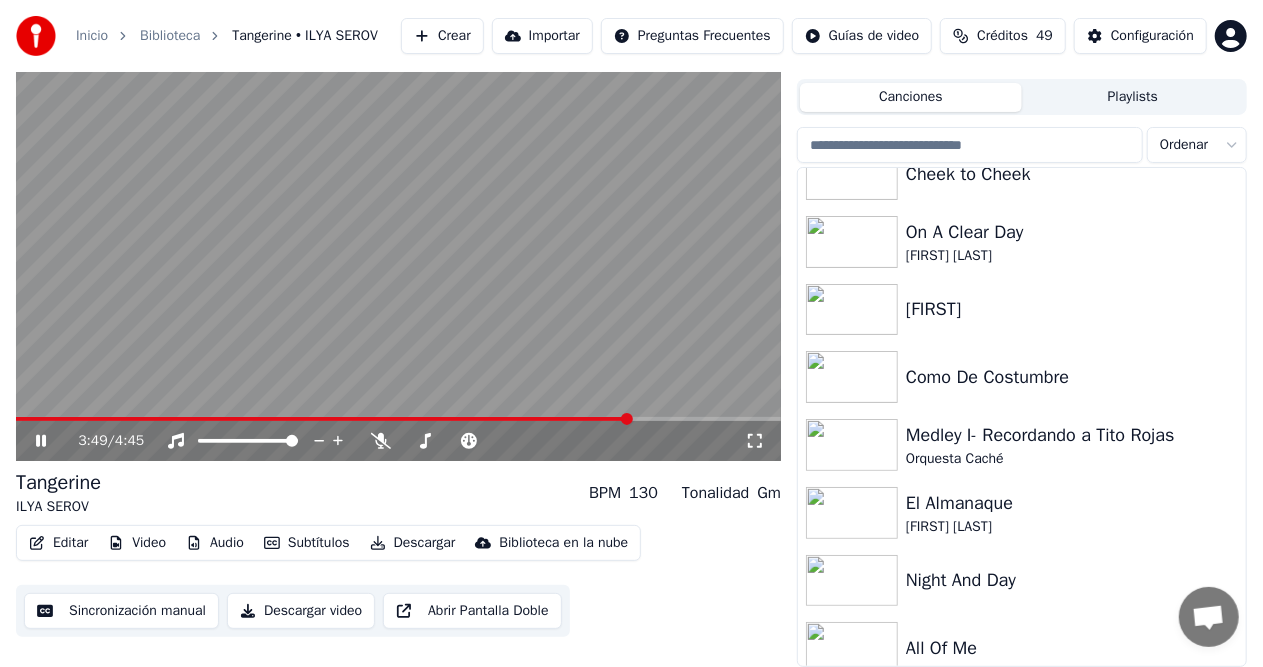 click at bounding box center [398, 419] 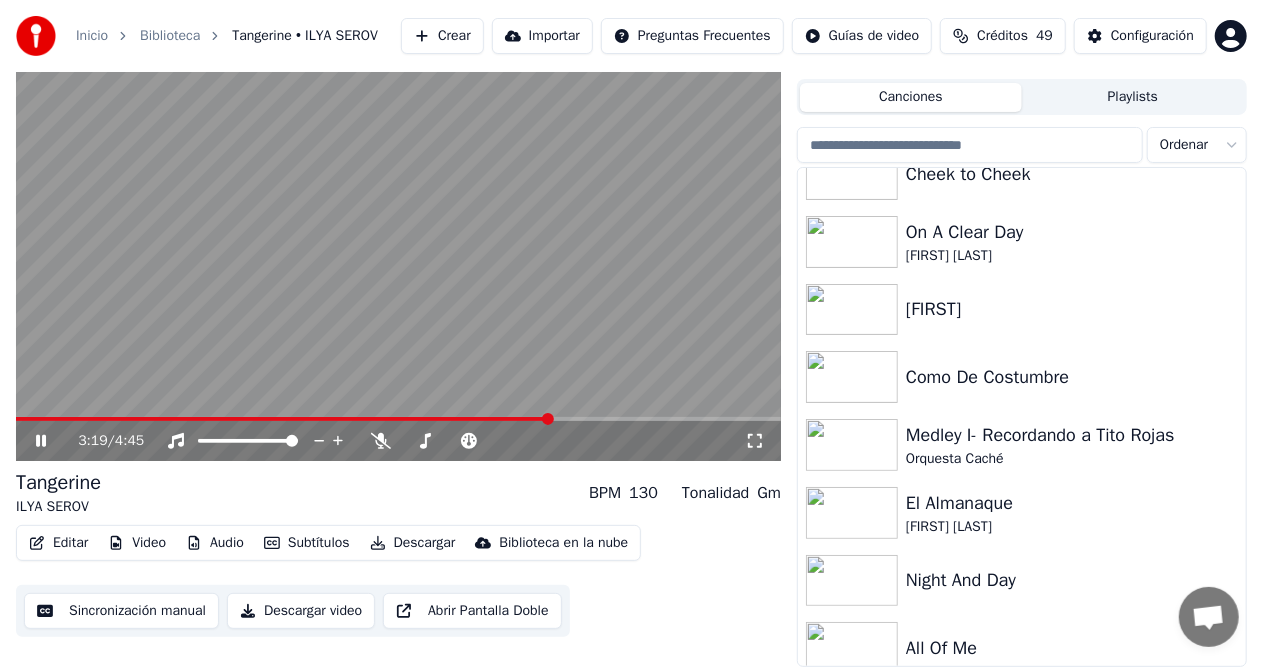 click at bounding box center (283, 419) 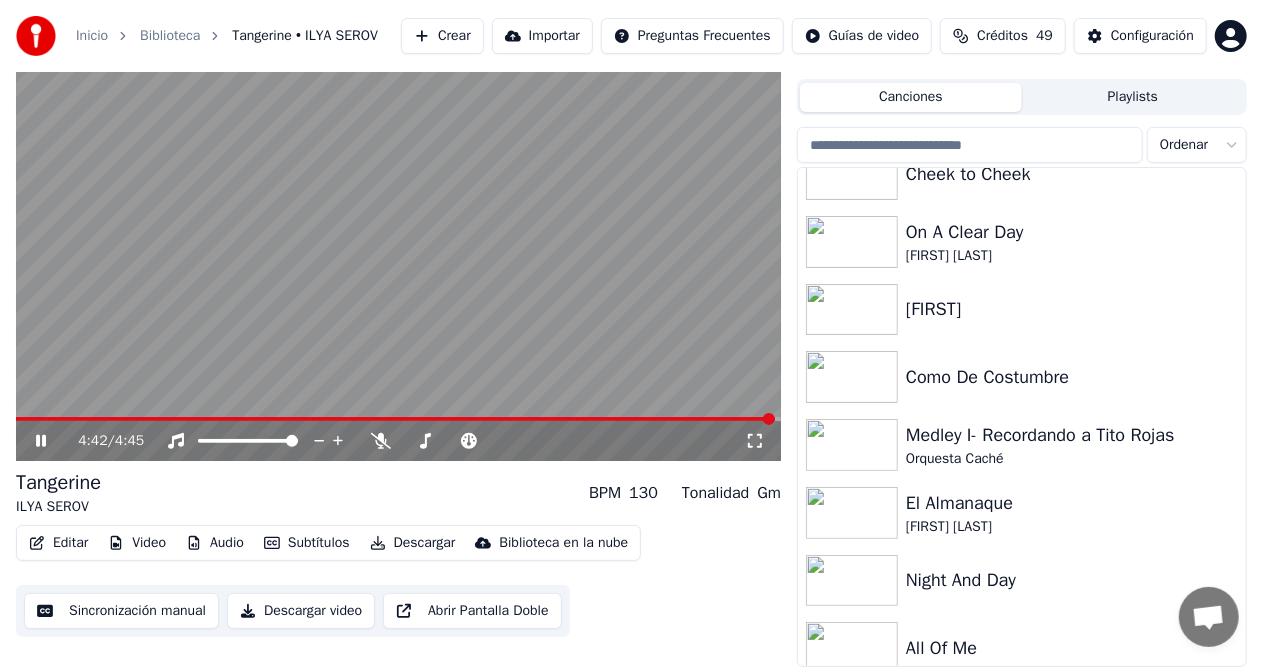 click at bounding box center [395, 419] 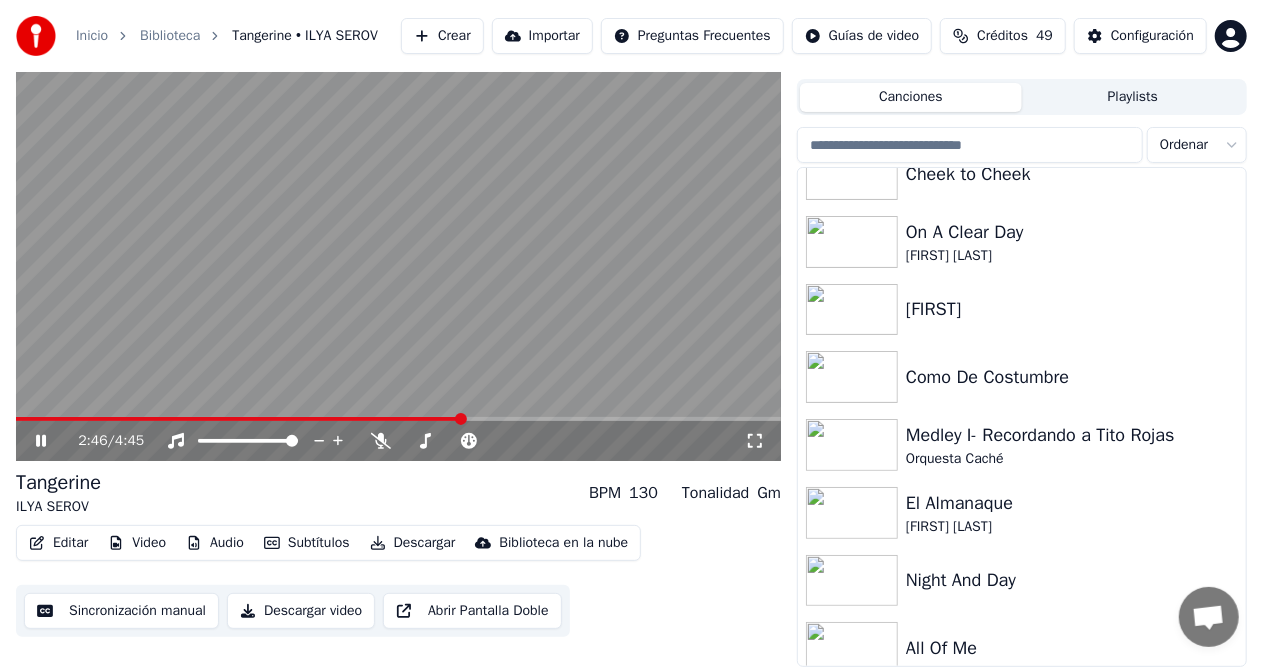 click at bounding box center (398, 419) 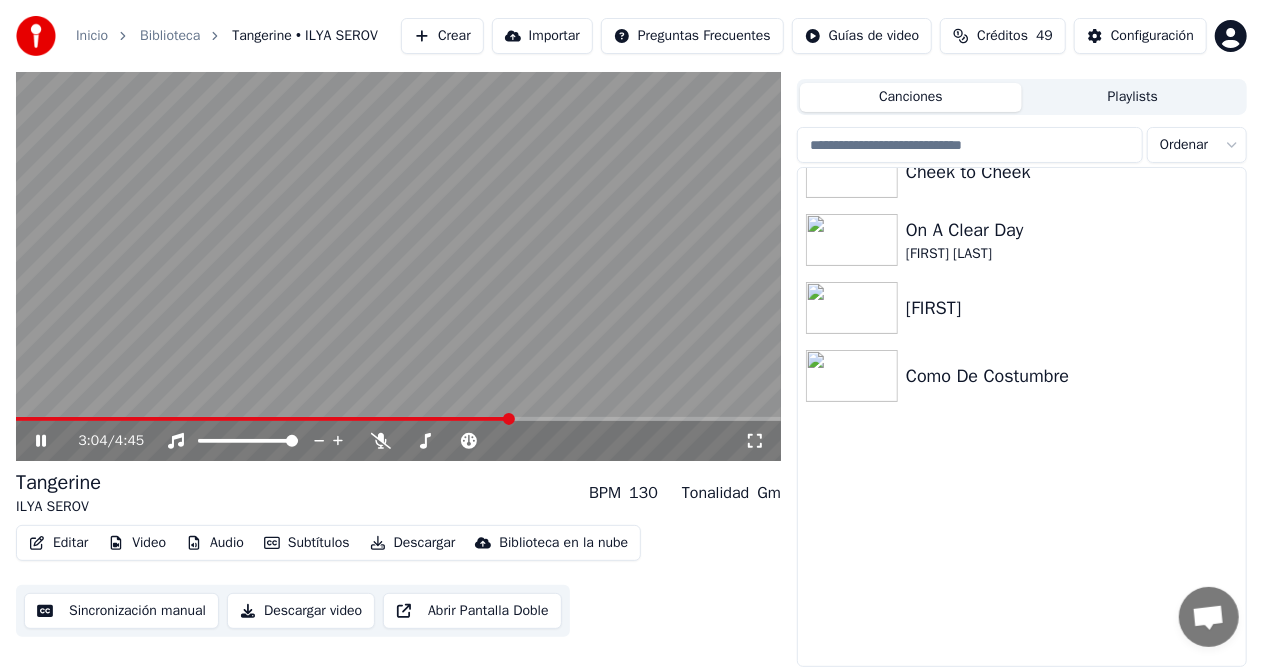 scroll, scrollTop: 0, scrollLeft: 0, axis: both 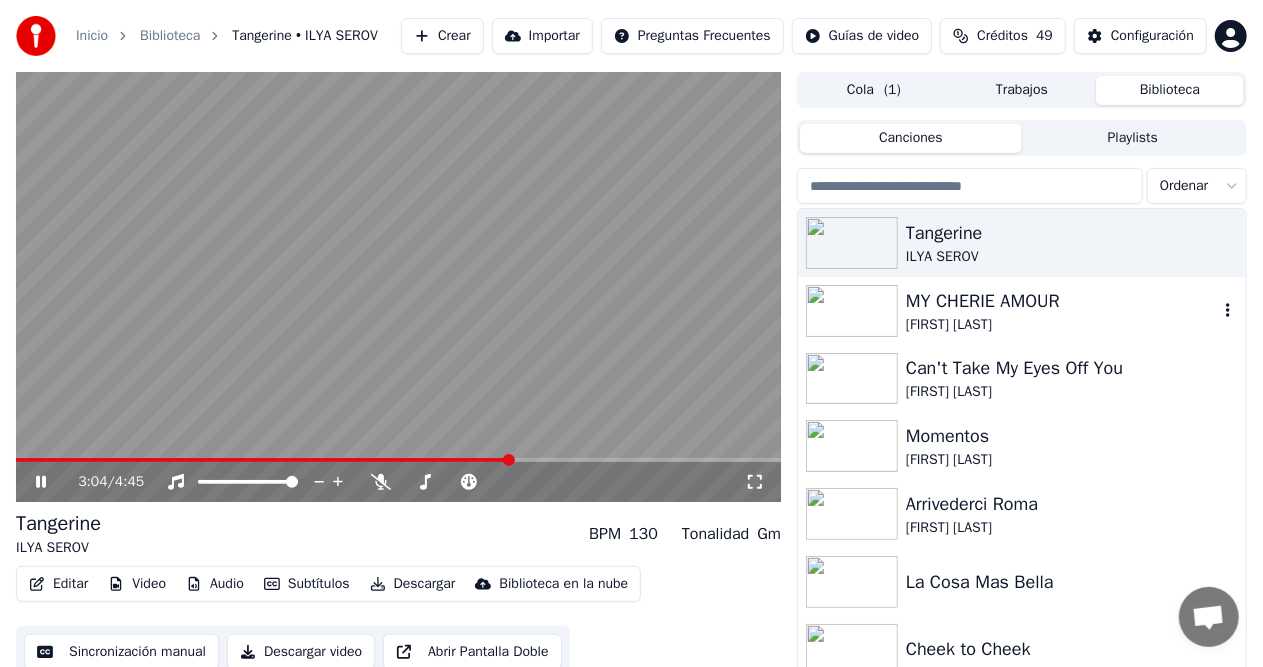 click on "MY CHERIE AMOUR" at bounding box center (1062, 301) 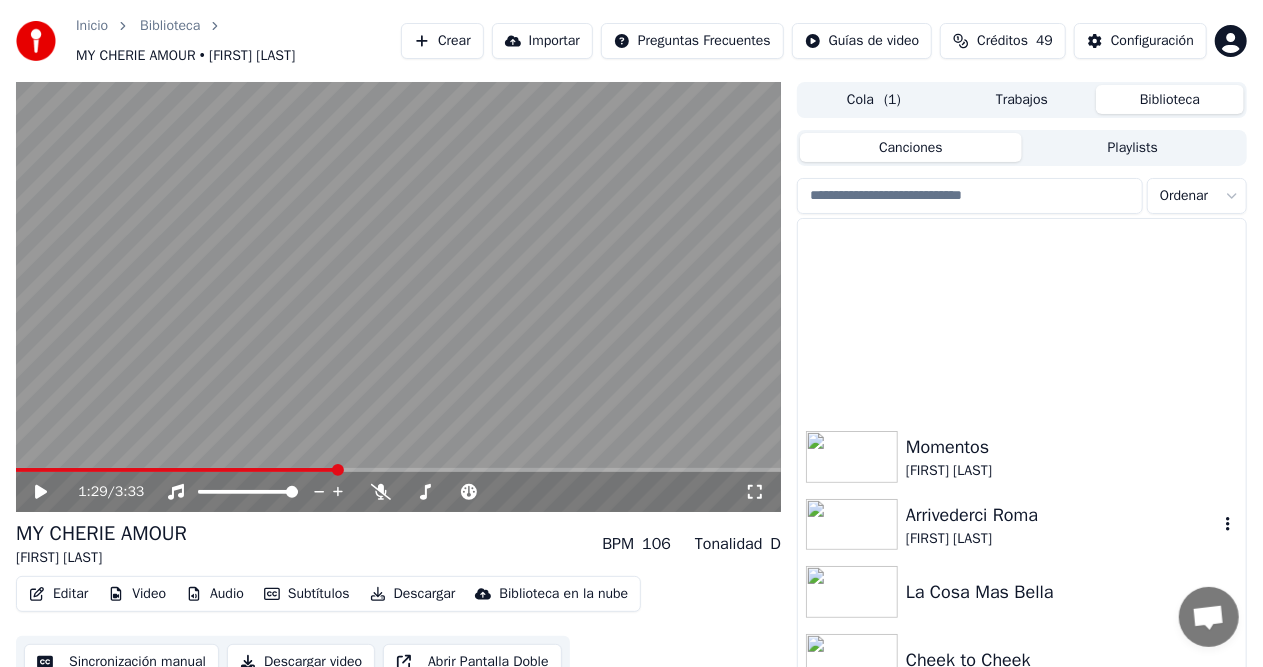 scroll, scrollTop: 436, scrollLeft: 0, axis: vertical 